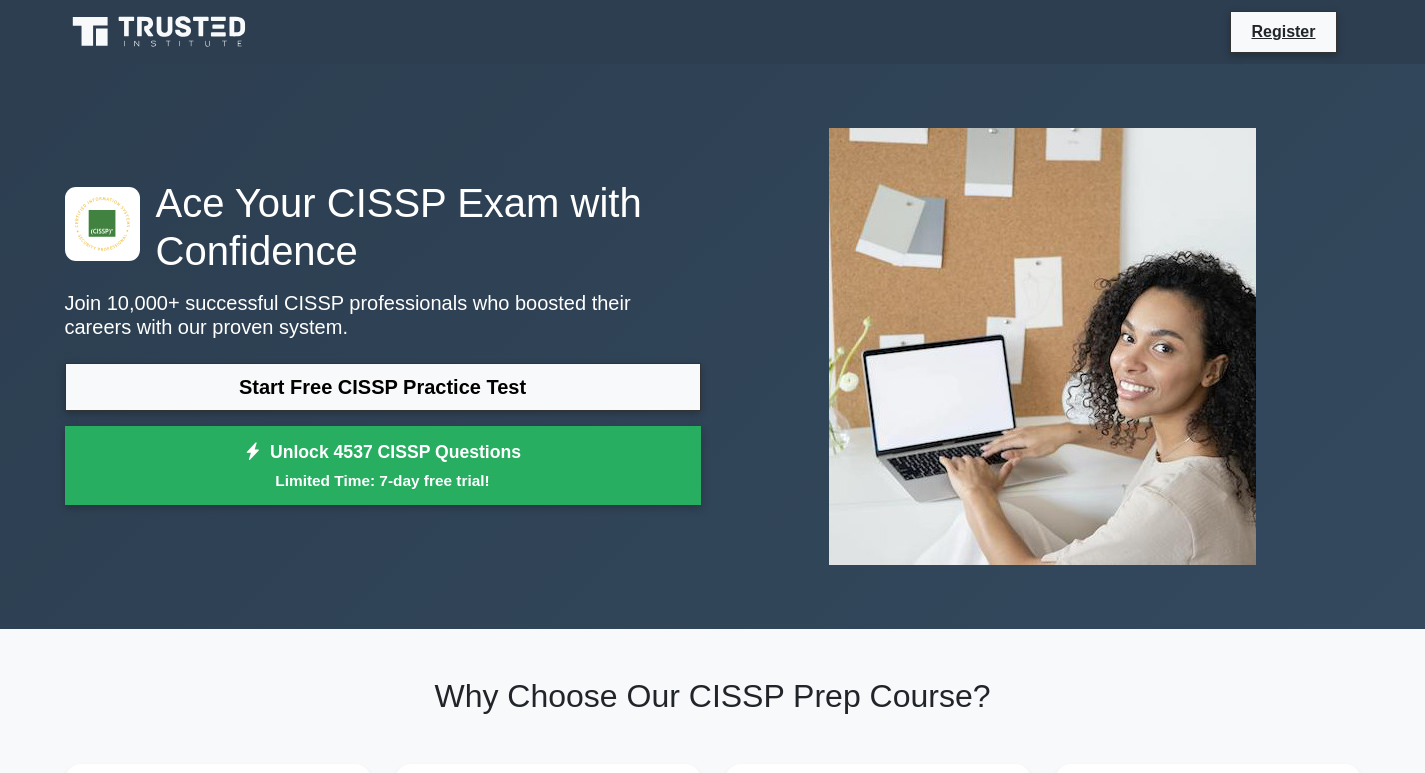 scroll, scrollTop: 0, scrollLeft: 0, axis: both 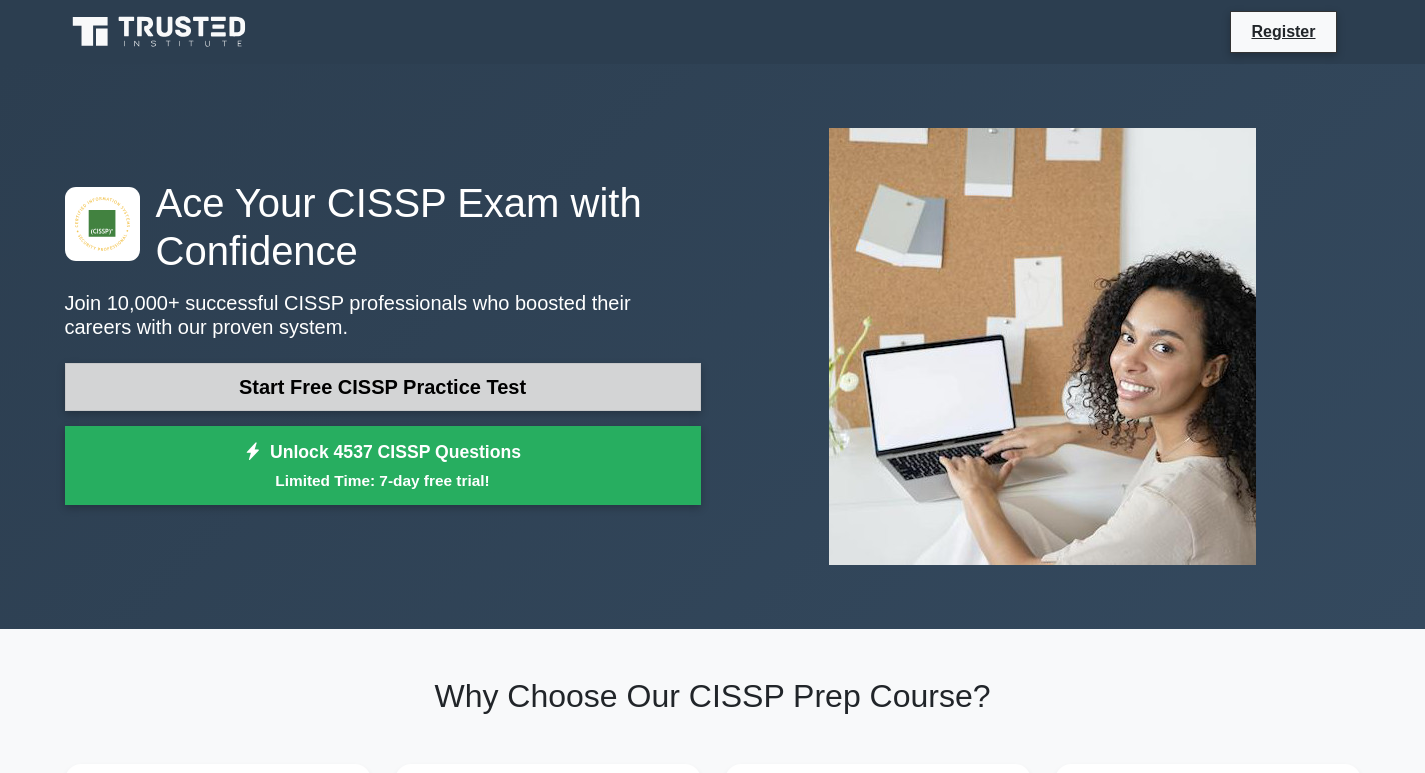 click on "Start Free CISSP Practice Test" at bounding box center [383, 387] 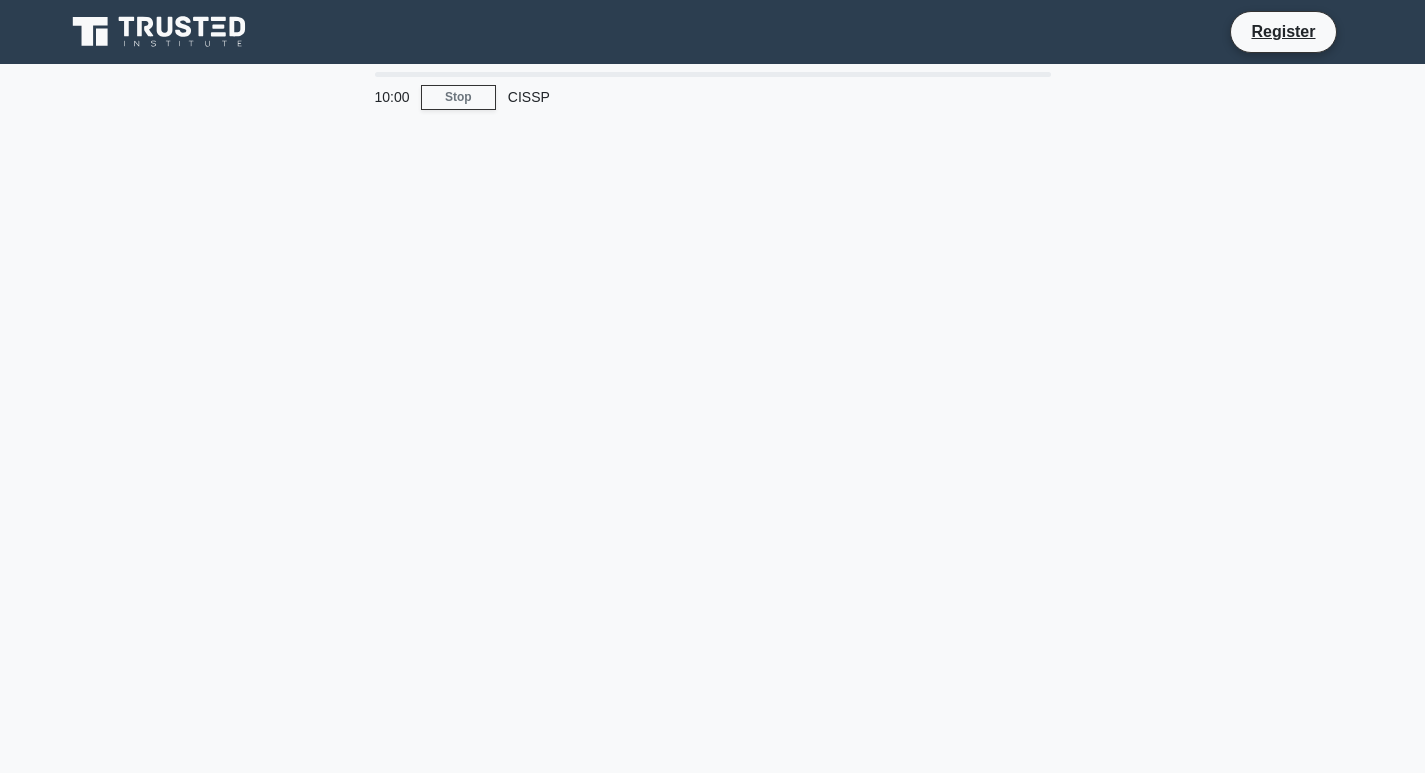 scroll, scrollTop: 0, scrollLeft: 0, axis: both 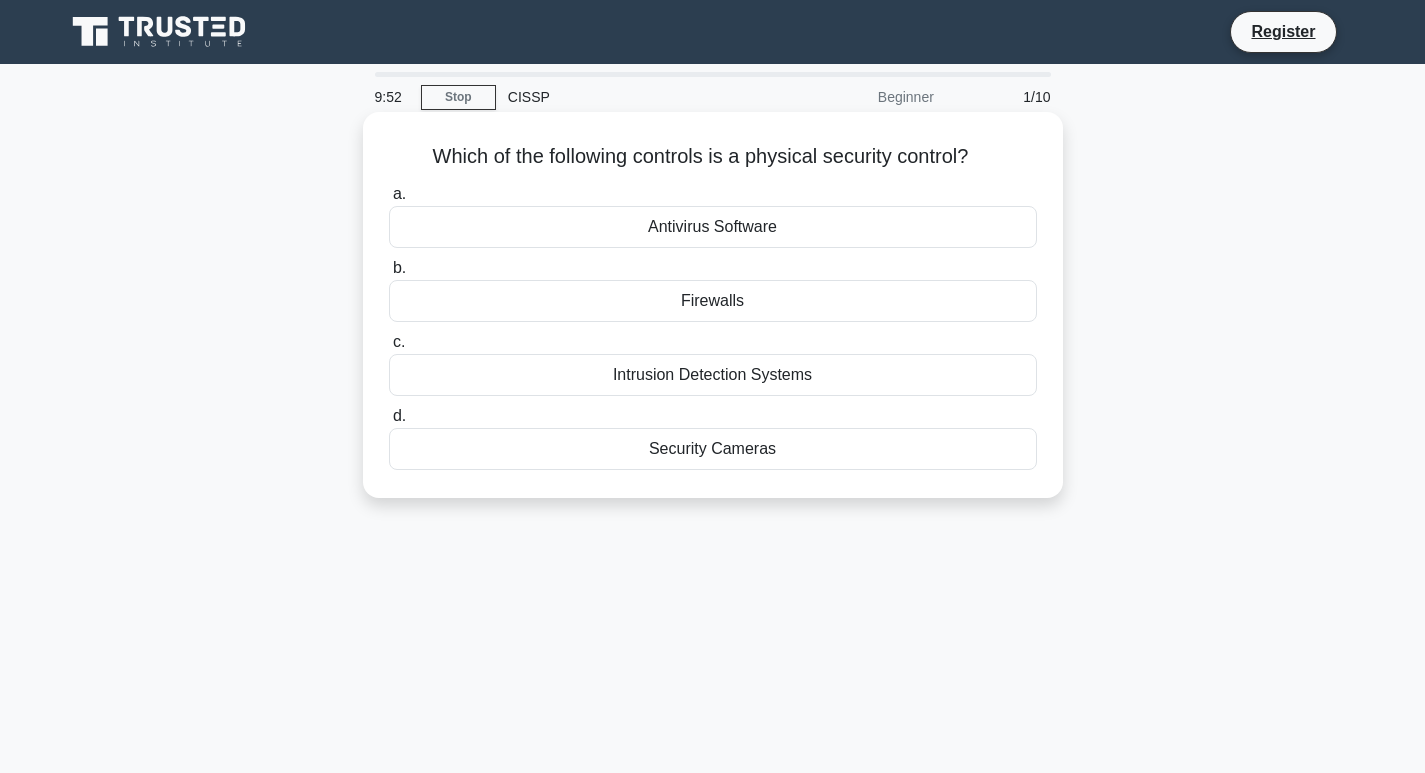 click on "Firewalls" at bounding box center (713, 301) 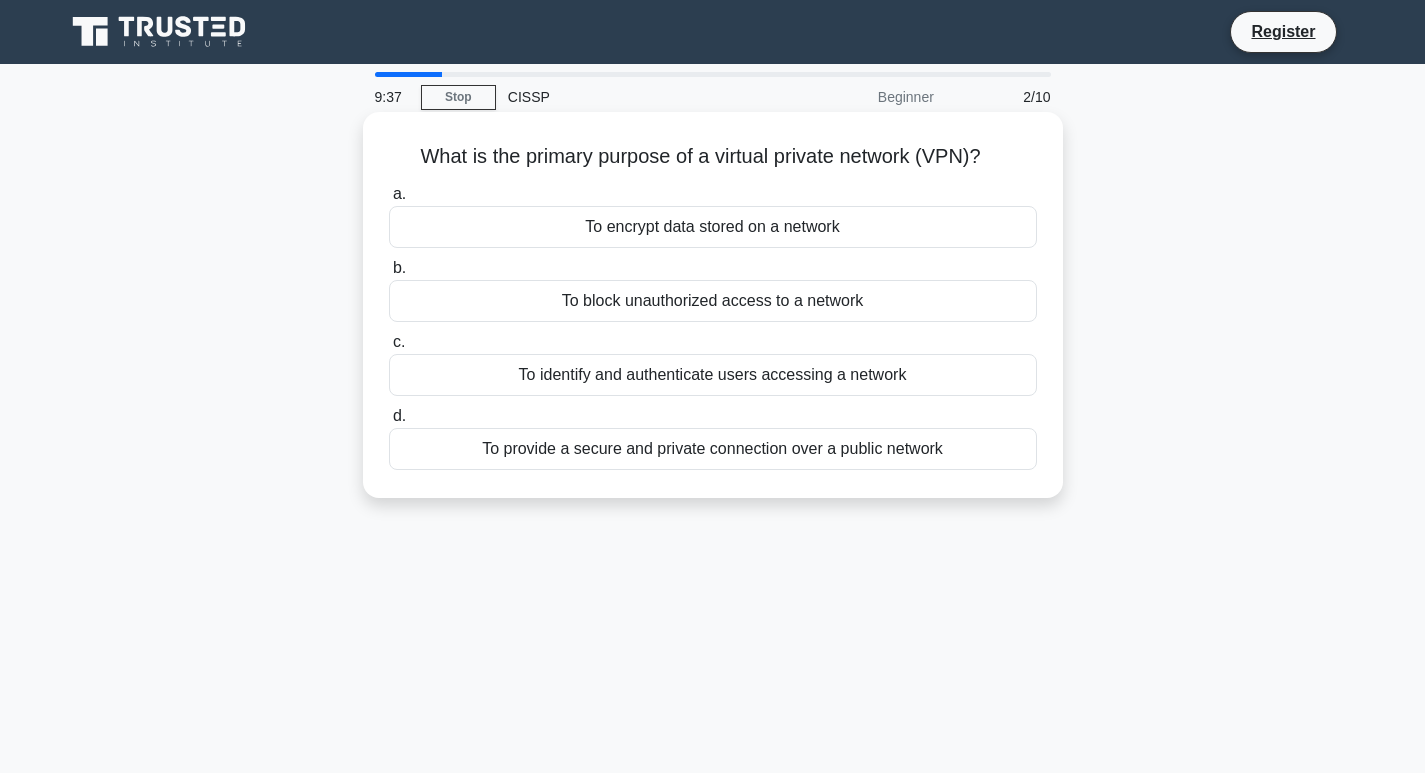 click on "To identify and authenticate users accessing a network" at bounding box center (713, 375) 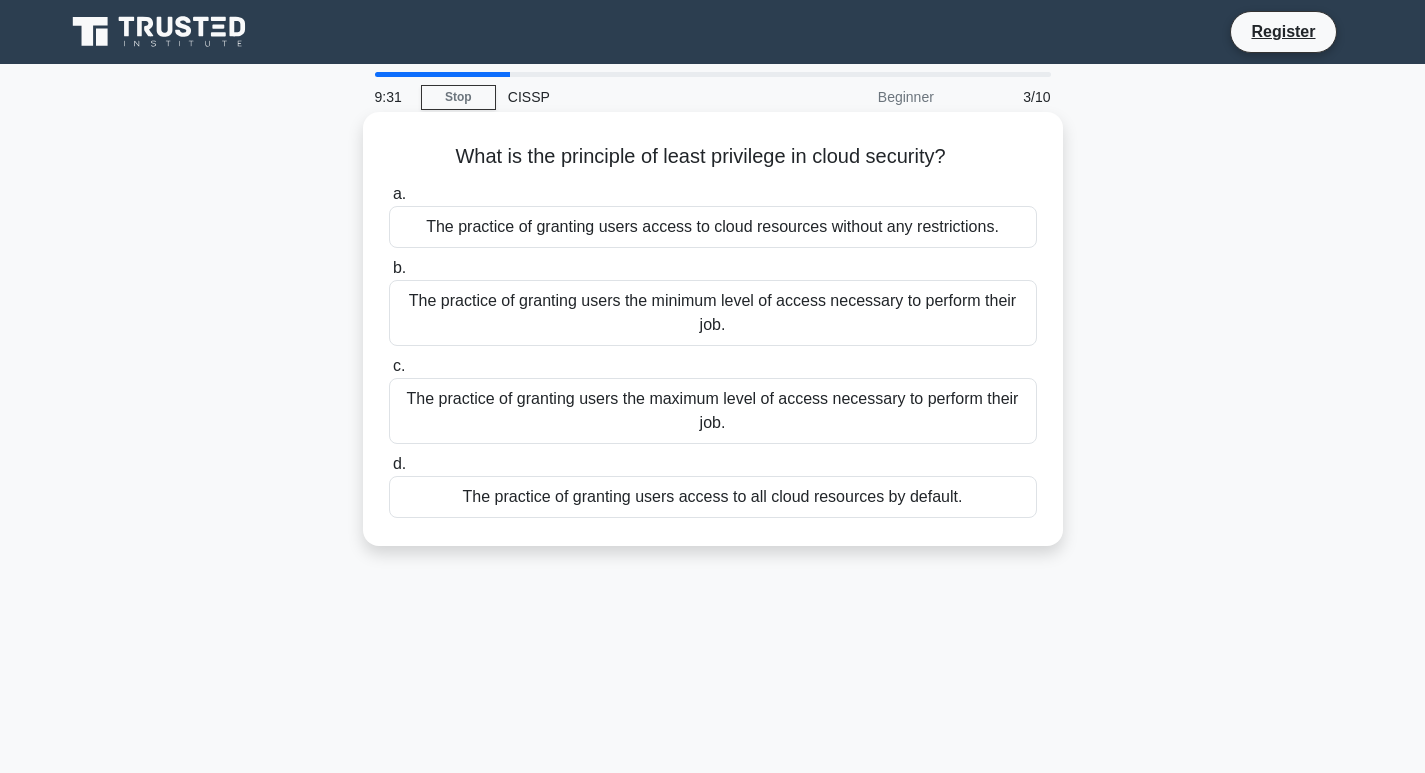 click on "The practice of granting users access to cloud resources without any restrictions." at bounding box center [713, 227] 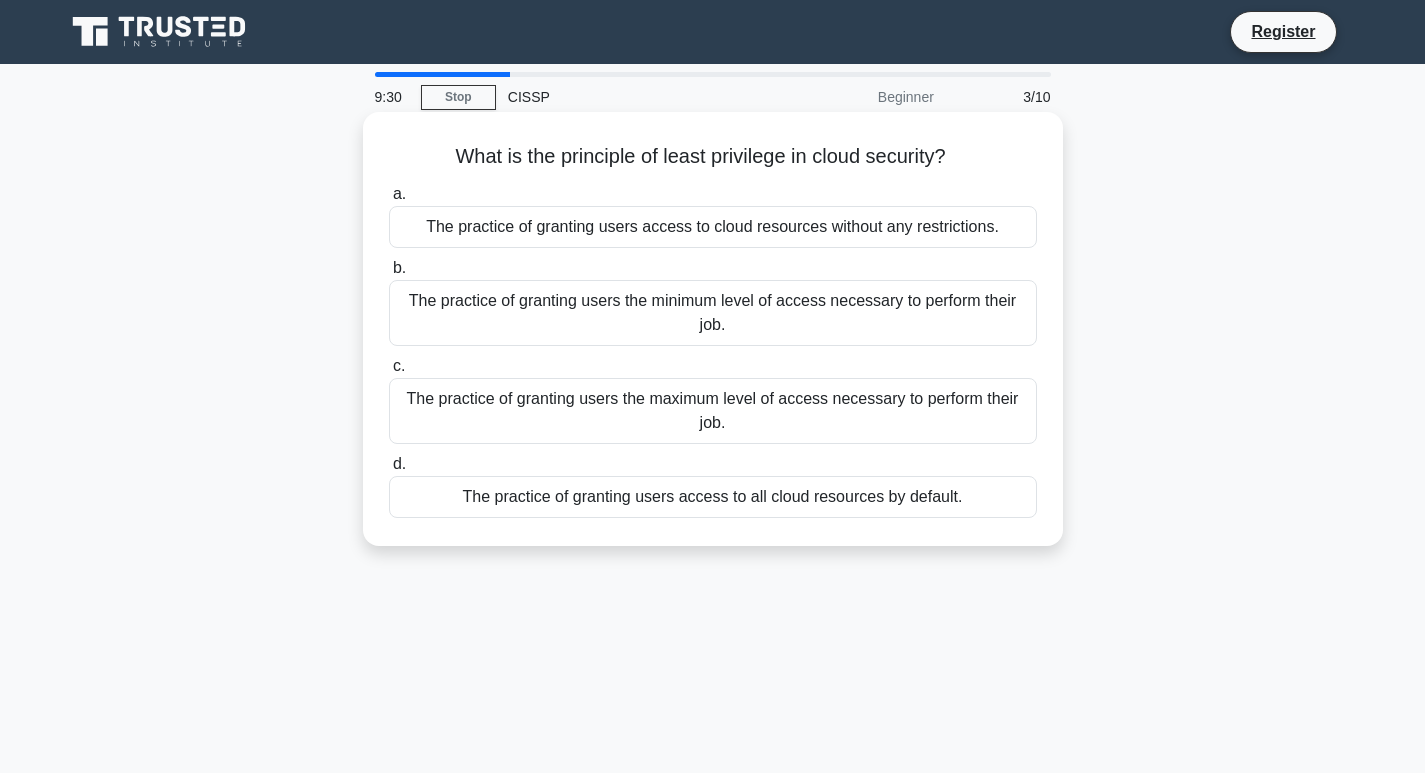 click on "The practice of granting users access to cloud resources without any restrictions." at bounding box center (713, 227) 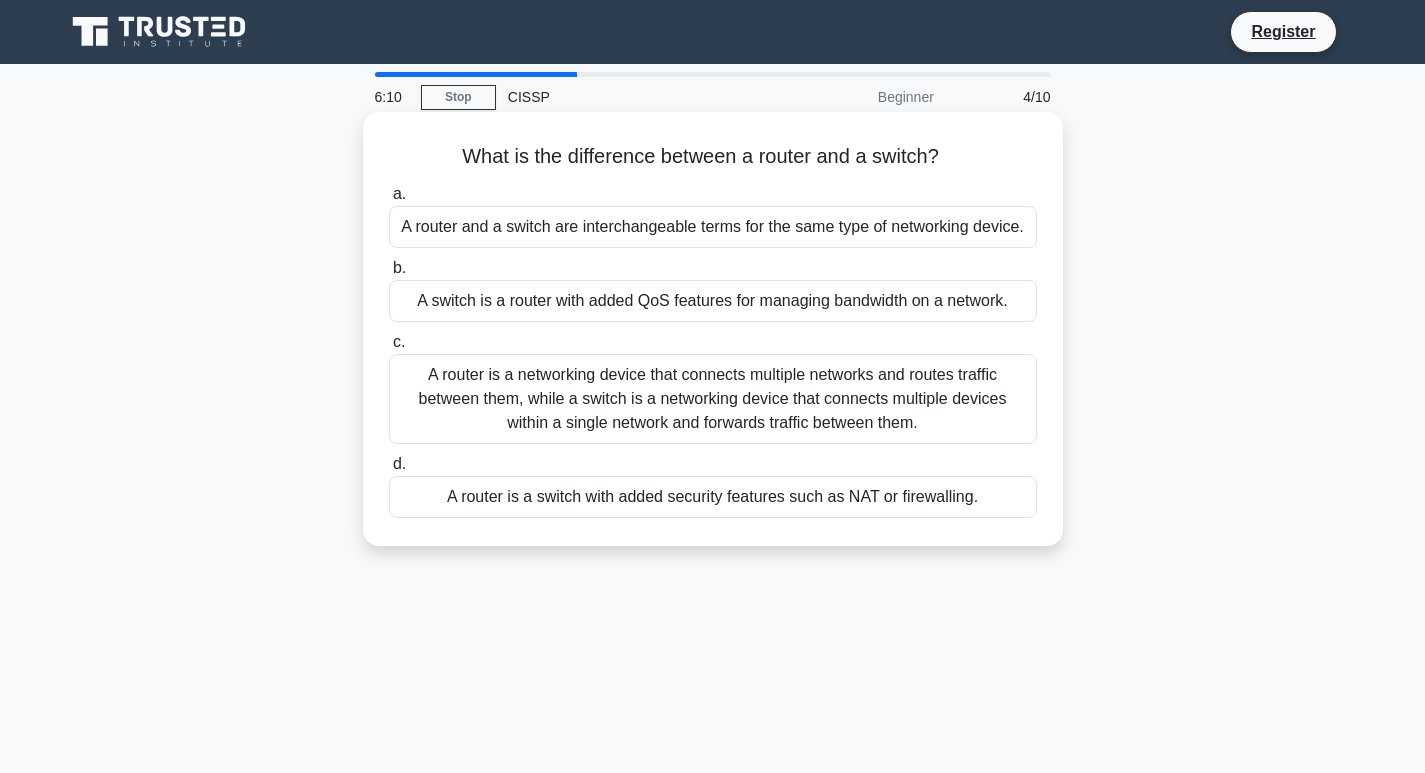 click on "A router is a networking device that connects multiple networks and routes traffic between them, while a switch is a networking device that connects multiple devices within a single network and forwards traffic between them." at bounding box center (713, 399) 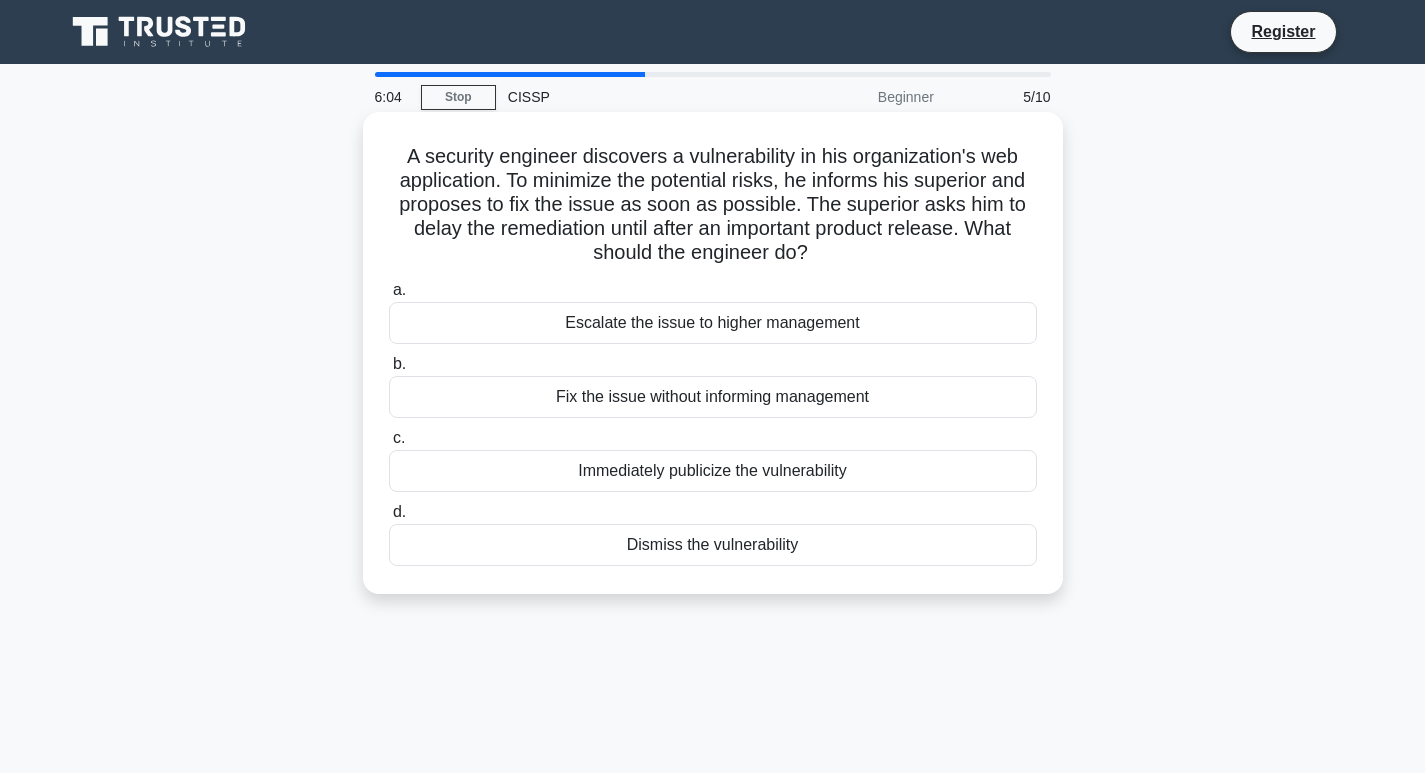click on "Fix the issue without informing management" at bounding box center (713, 397) 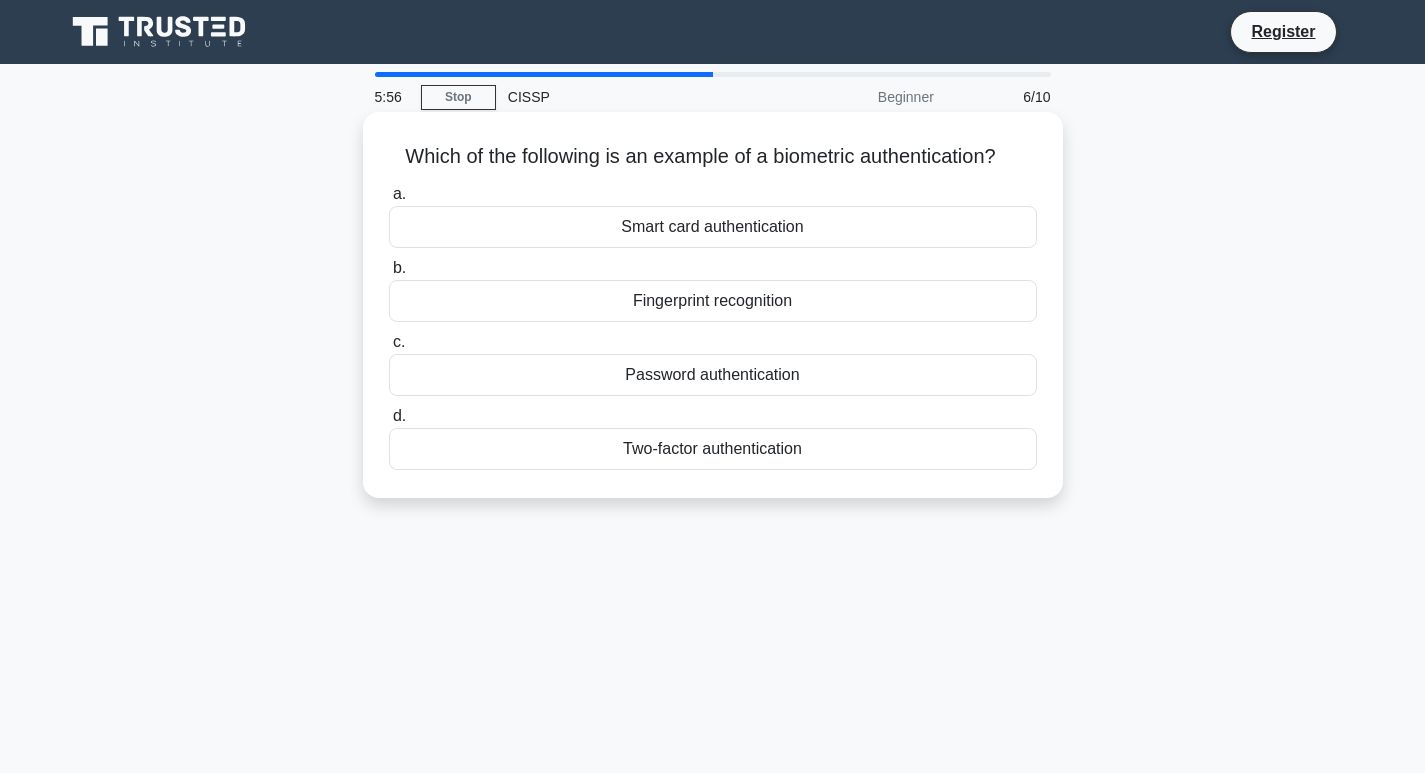 click on "Fingerprint recognition" at bounding box center (713, 301) 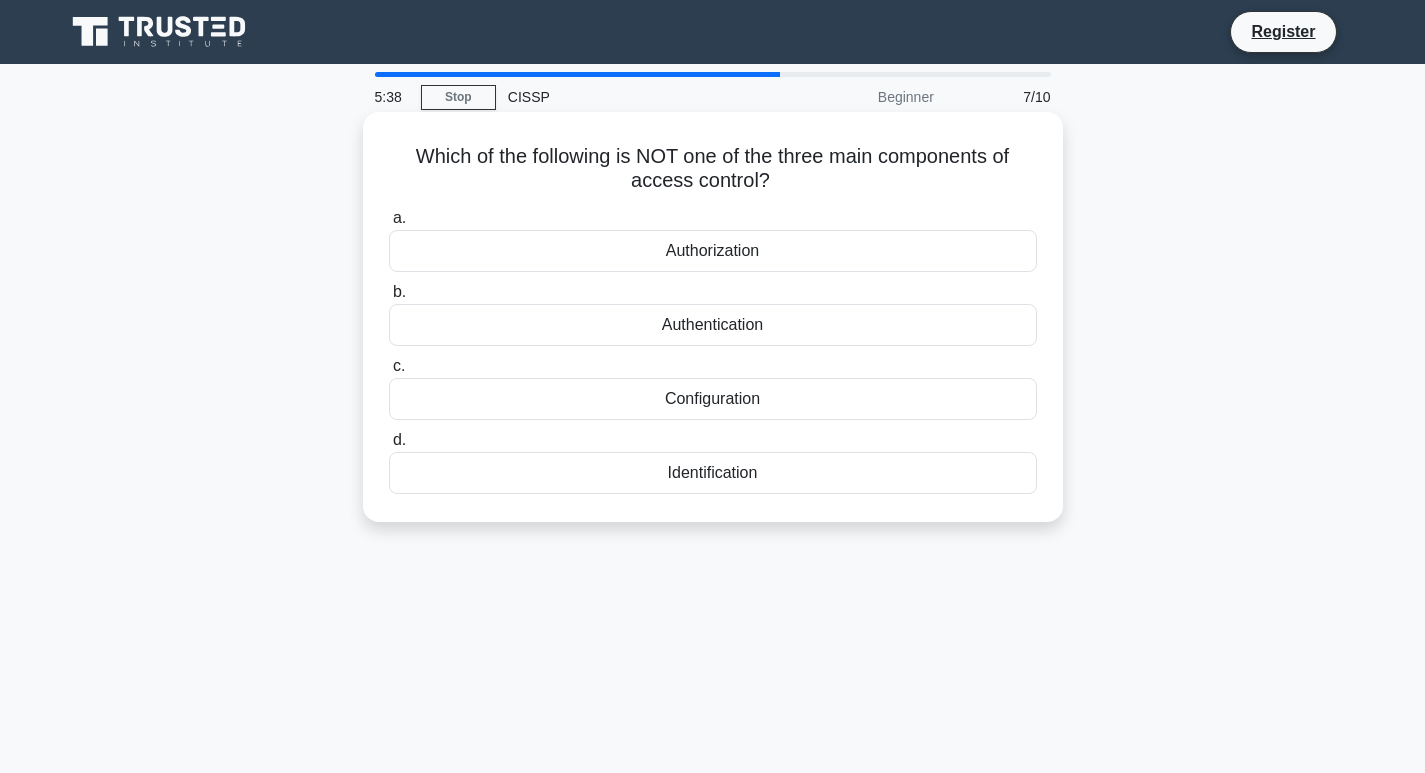 click on "Configuration" at bounding box center (713, 399) 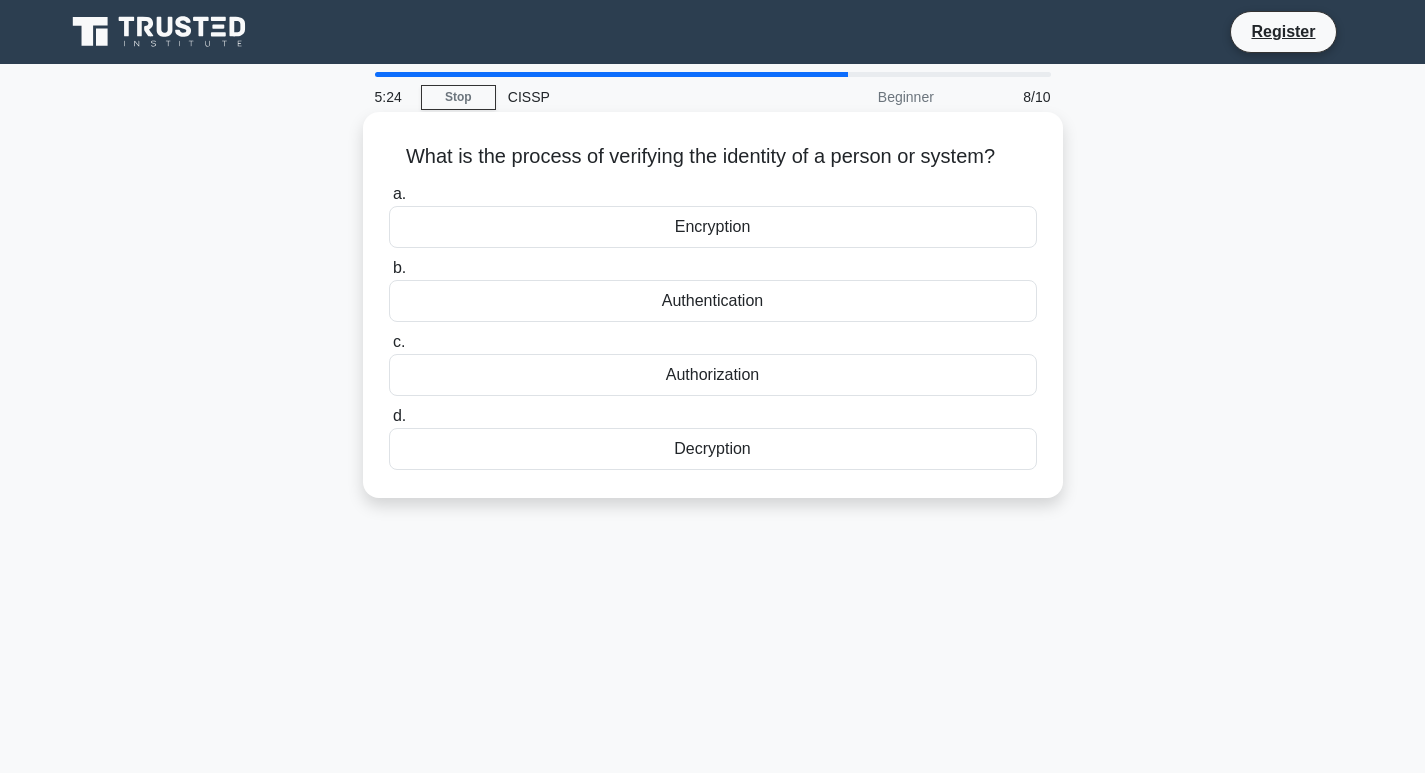click on "Authorization" at bounding box center [713, 375] 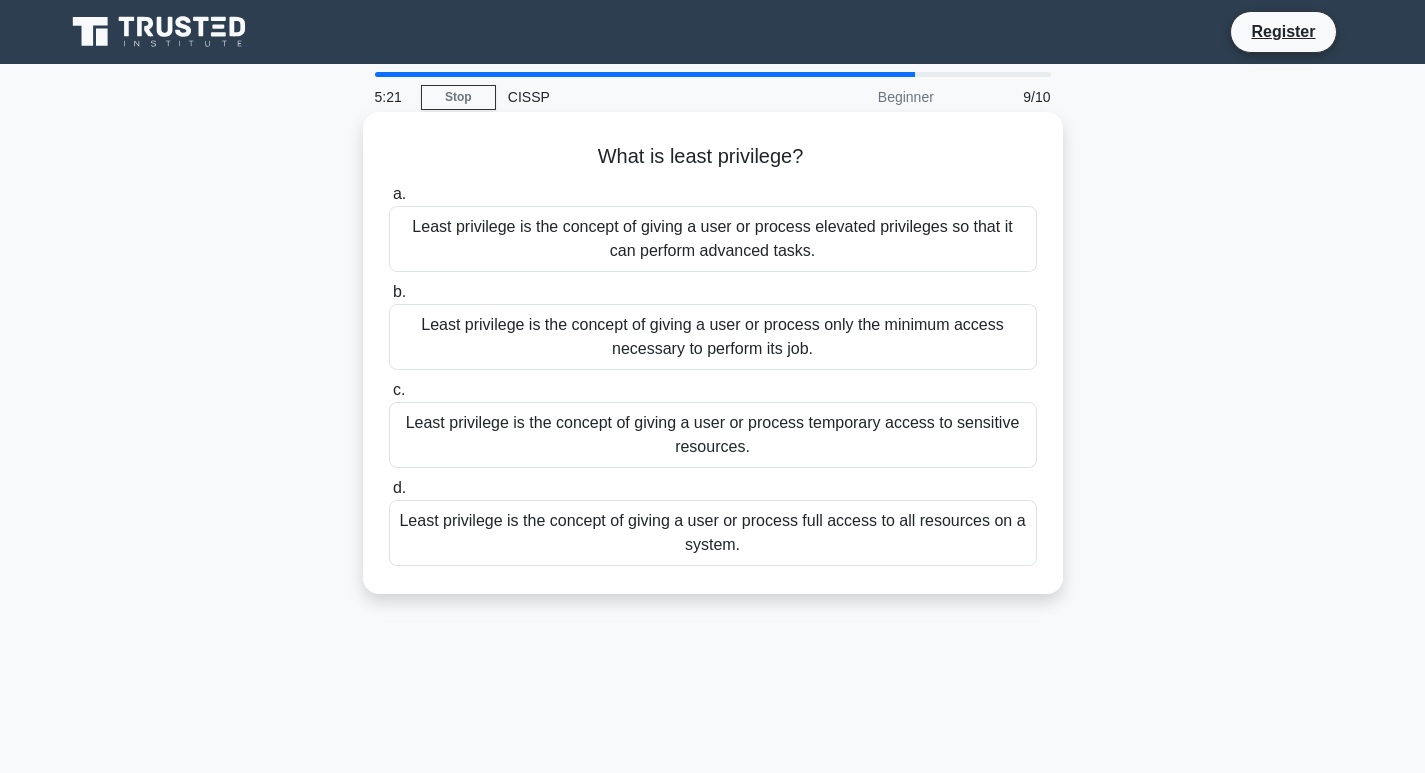 click on "Least privilege is the concept of giving a user or process only the minimum access necessary to perform its job." at bounding box center [713, 337] 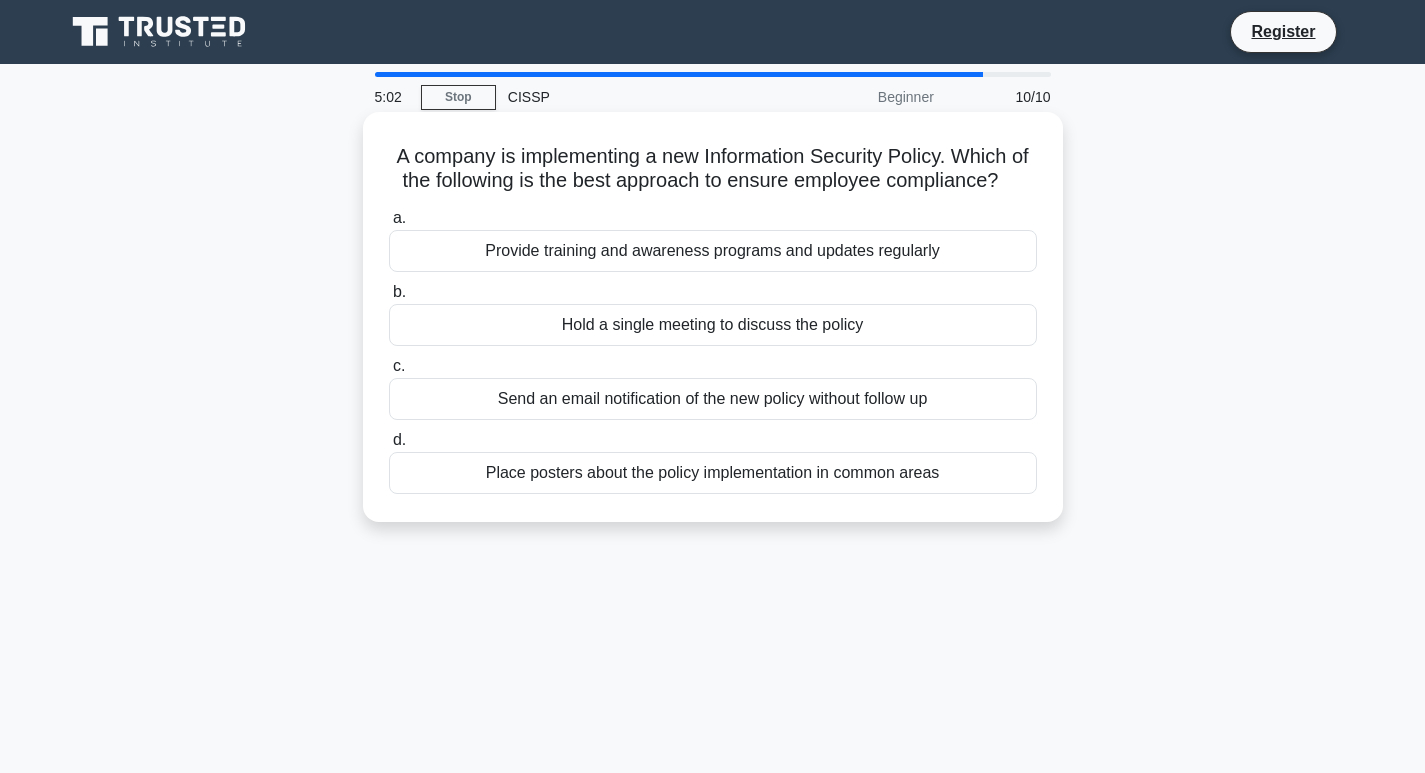 click on "Provide training and awareness programs and updates regularly" at bounding box center [713, 251] 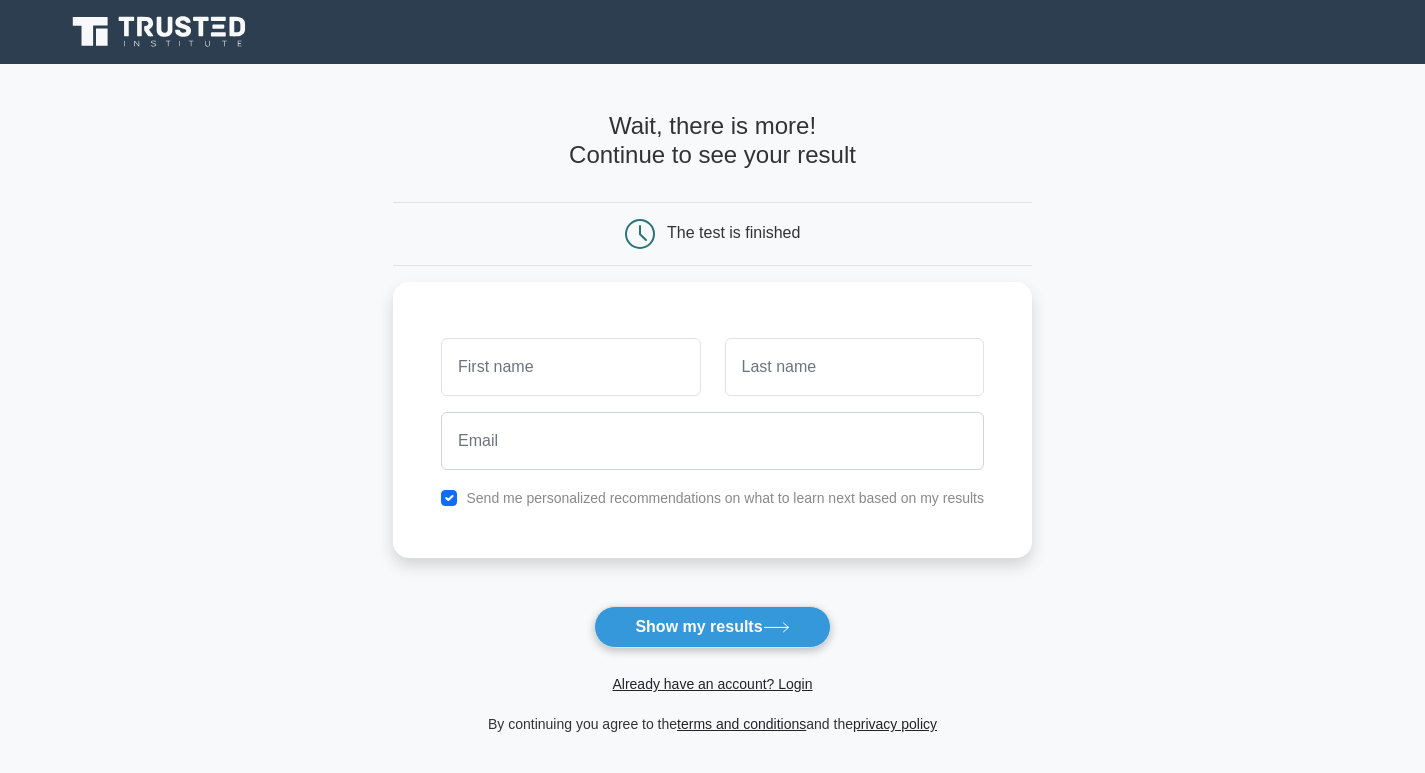 scroll, scrollTop: 0, scrollLeft: 0, axis: both 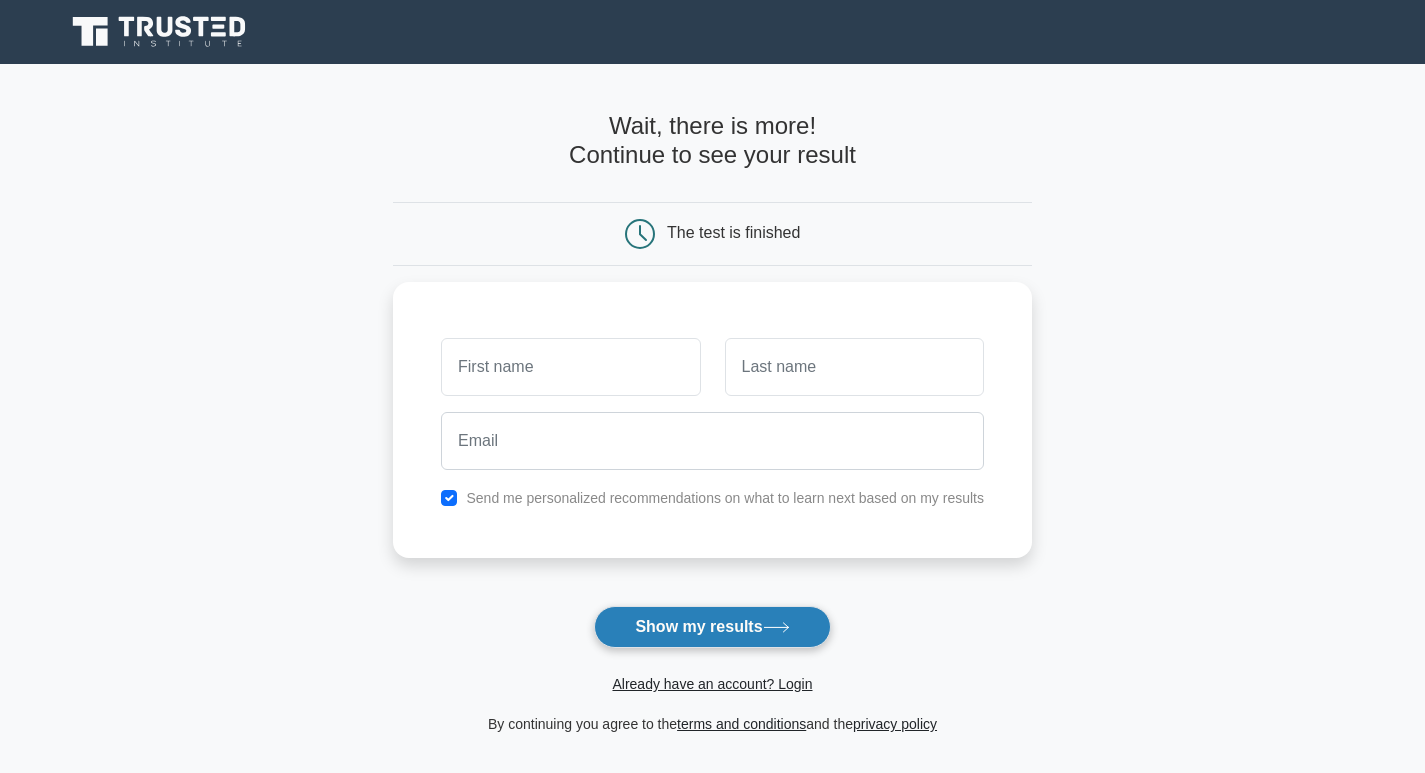 click on "Show my results" at bounding box center (712, 627) 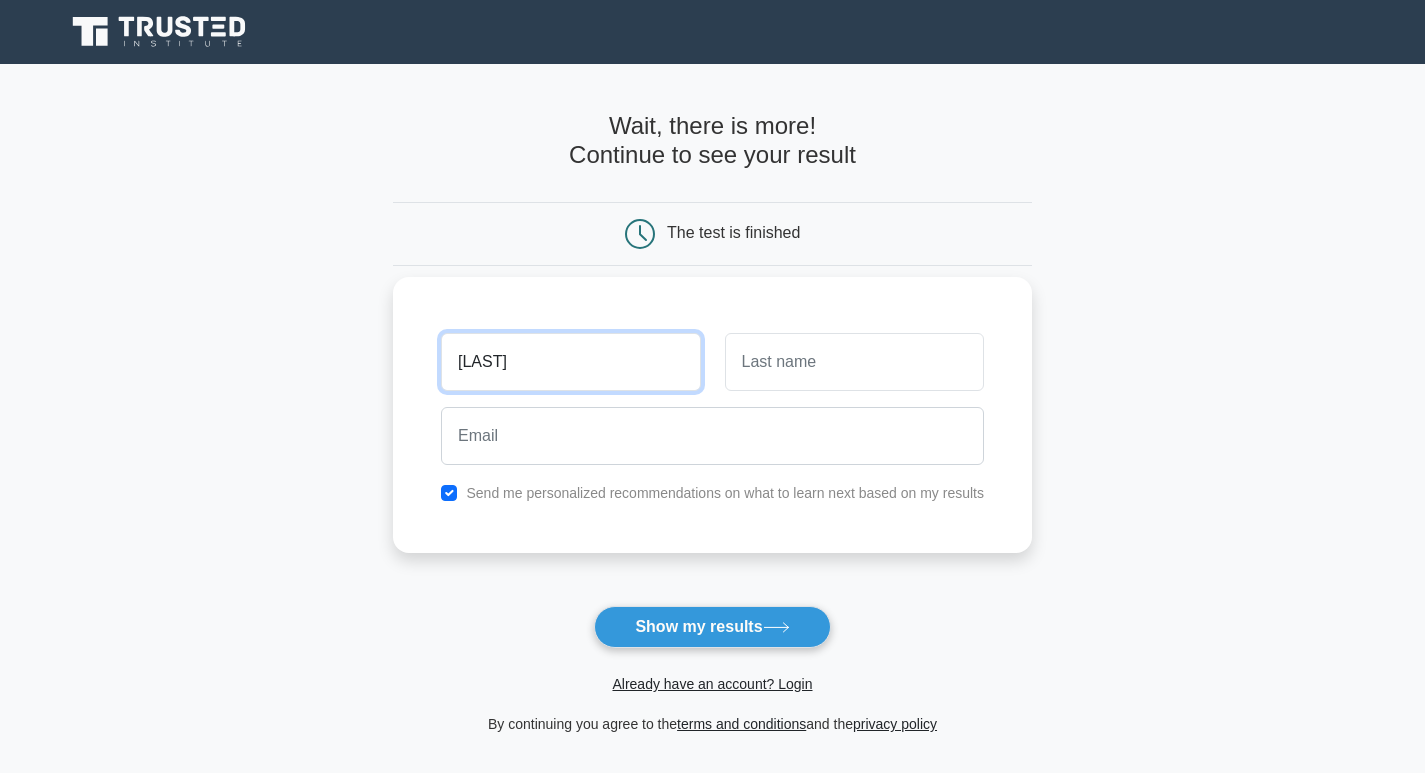 type on "MUHAMMAD" 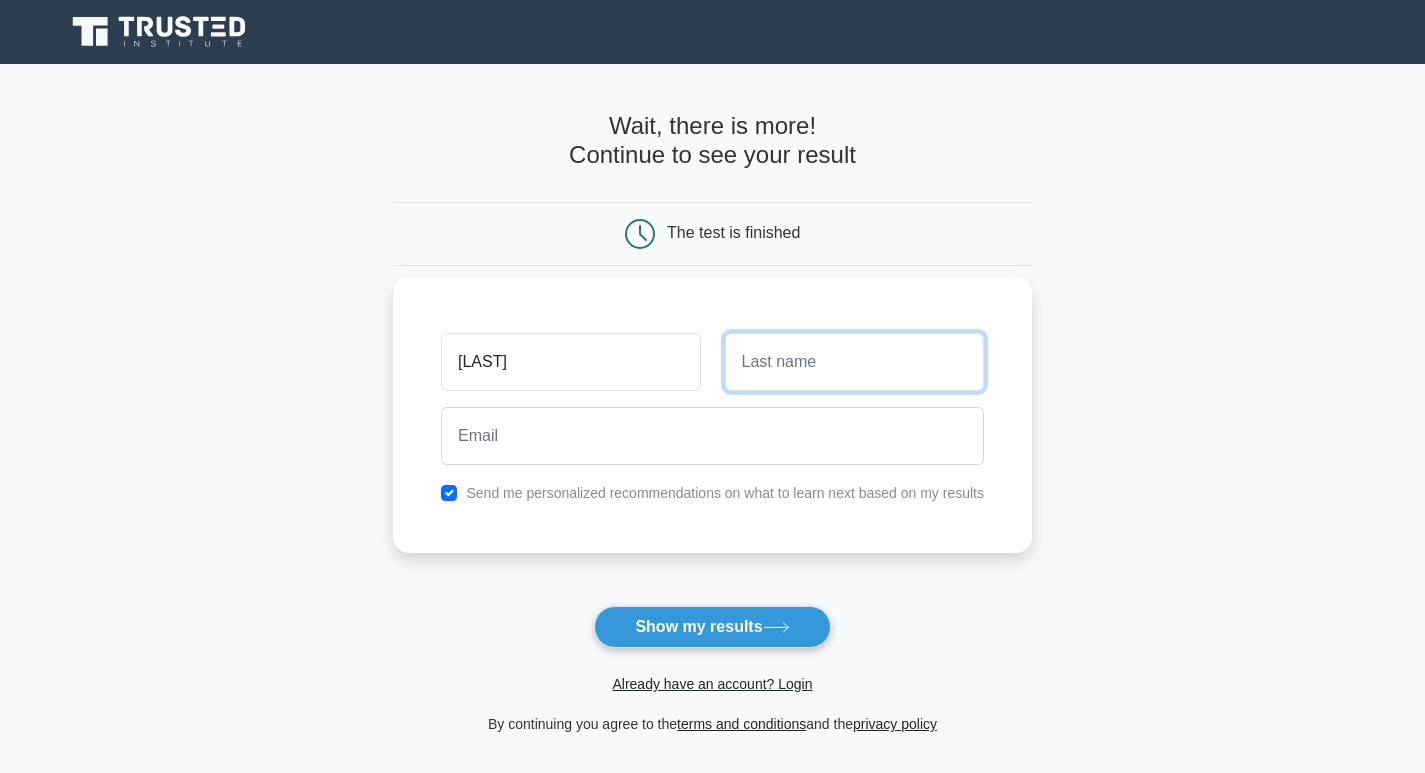click at bounding box center (854, 362) 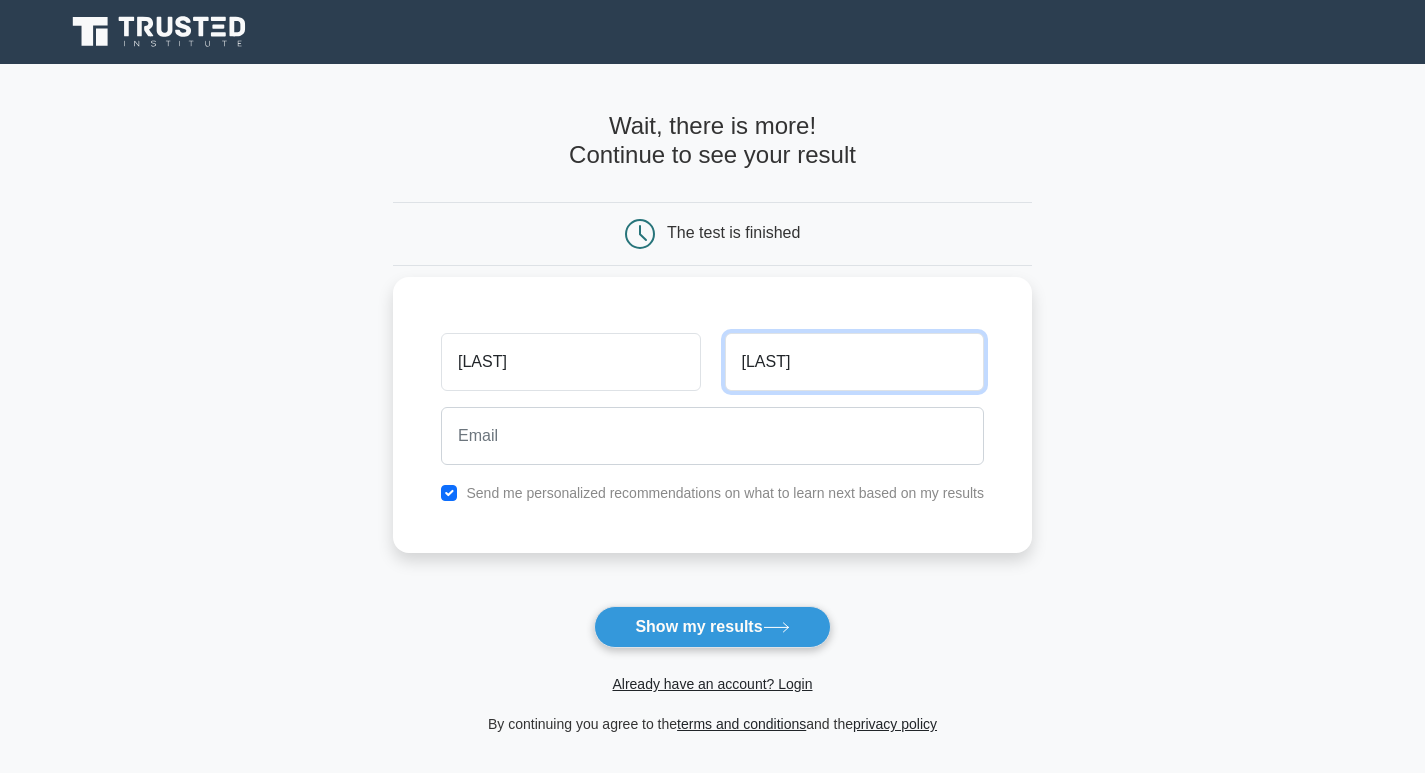 type on "ZAIN" 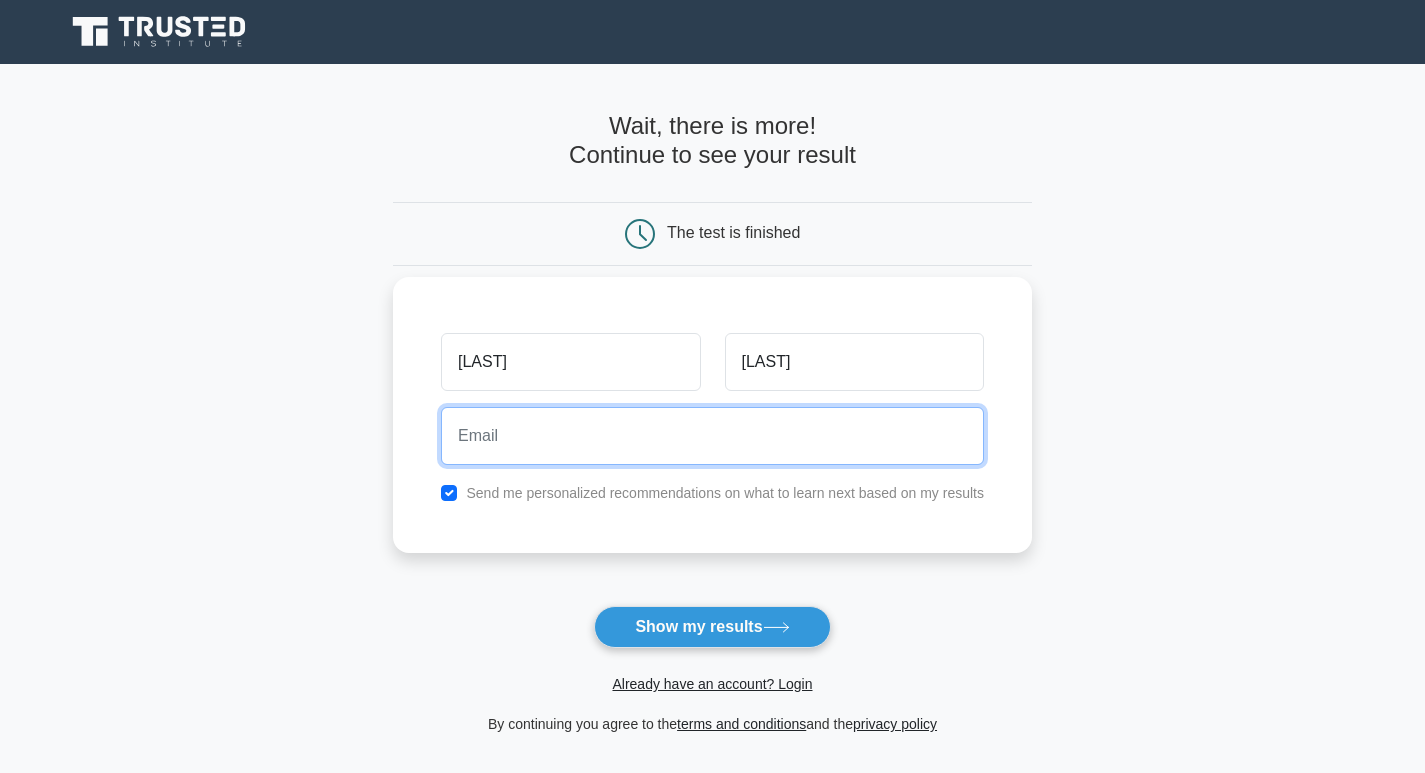 click at bounding box center [712, 436] 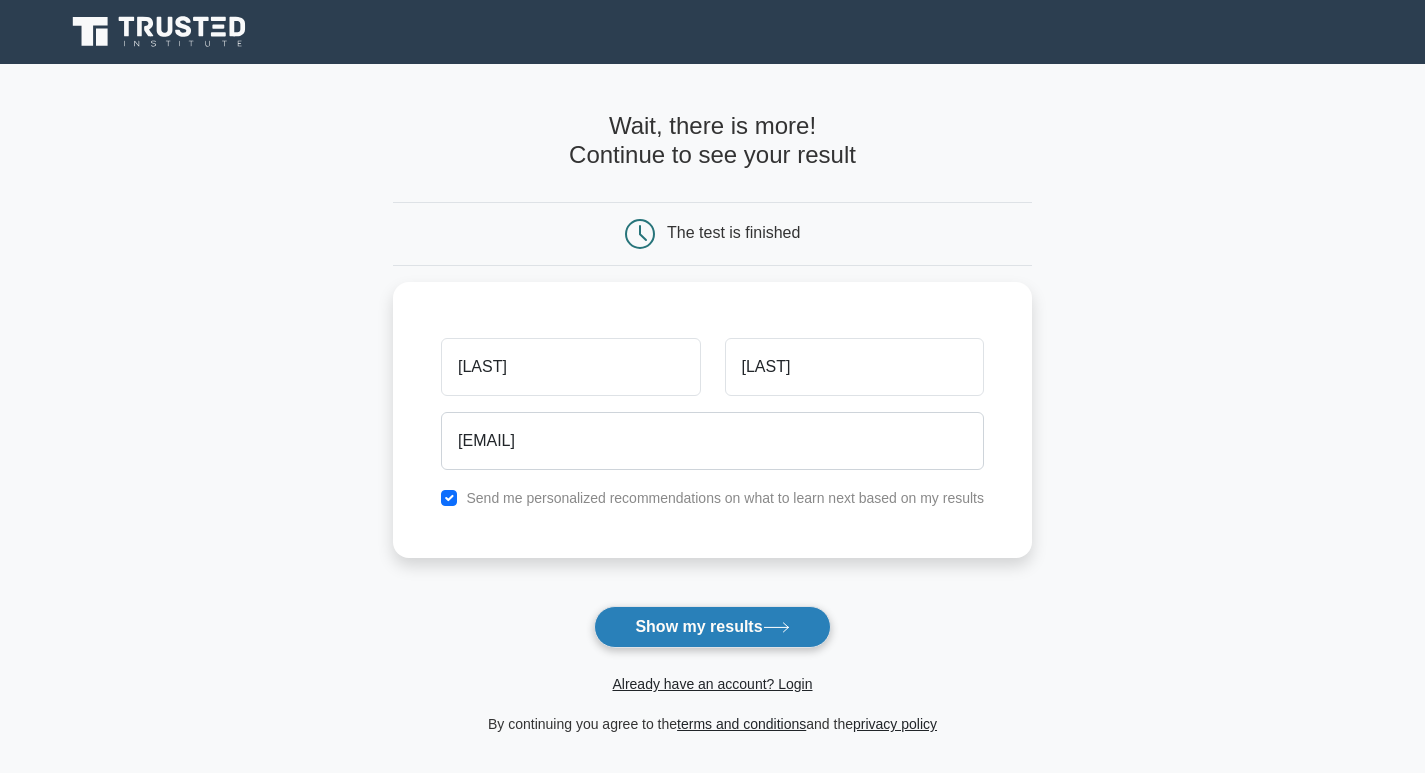 click on "Show my results" at bounding box center (712, 627) 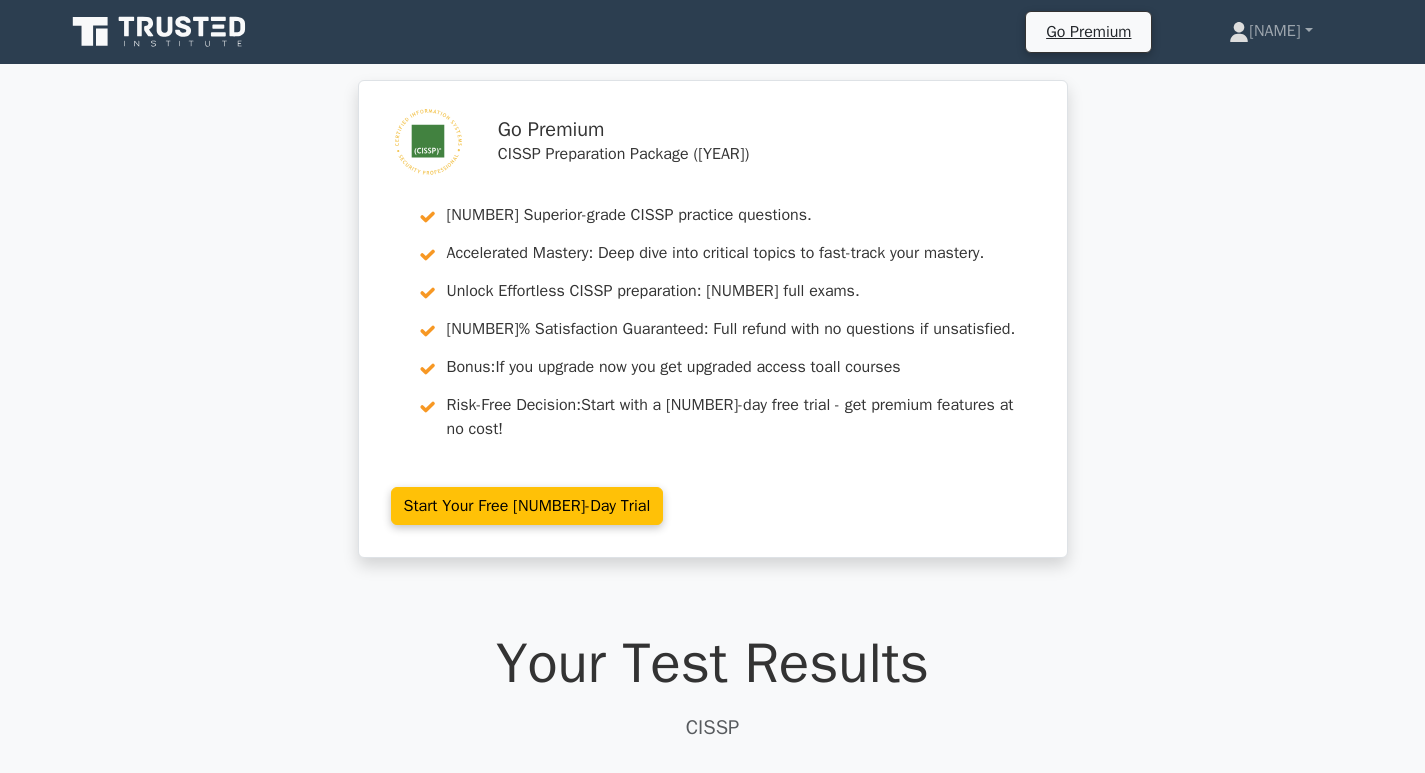 scroll, scrollTop: 0, scrollLeft: 0, axis: both 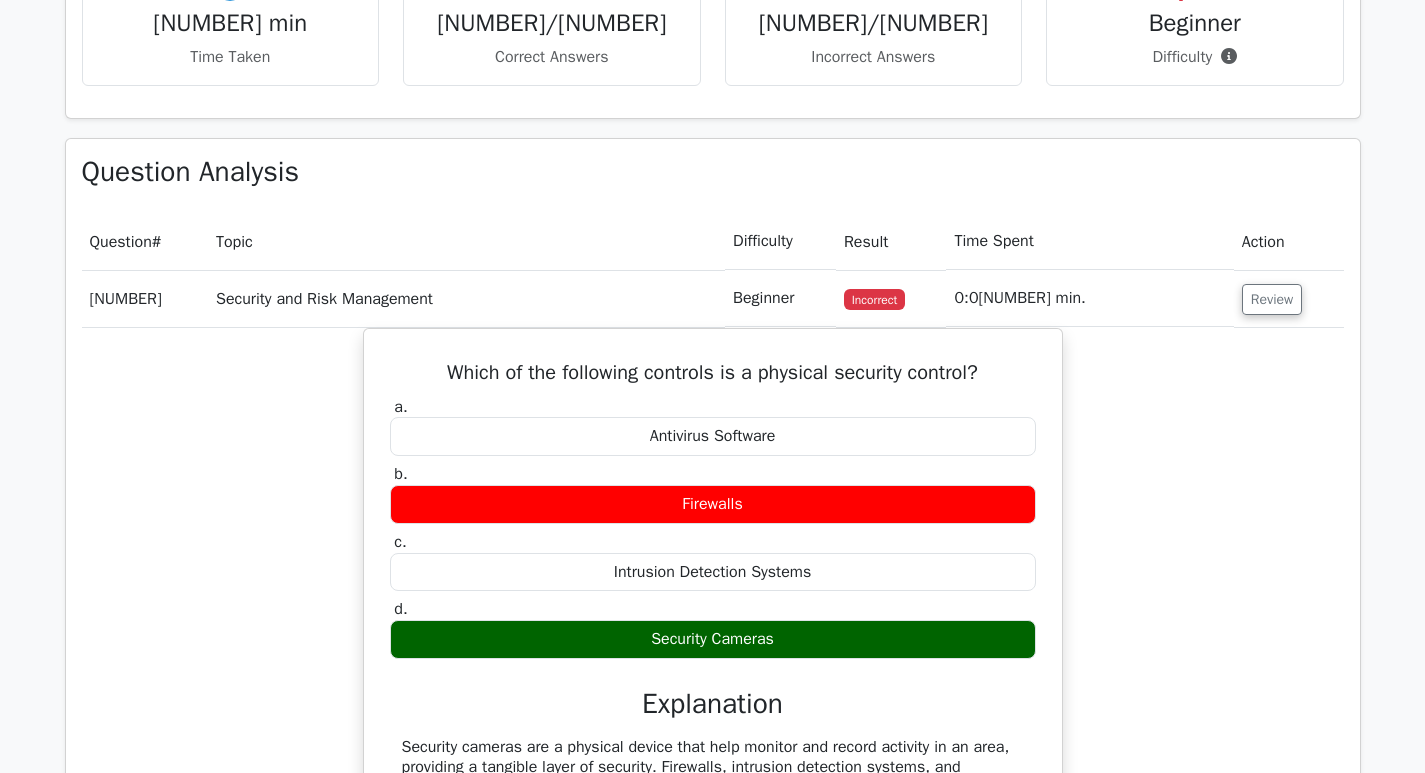 click on "Incorrect" at bounding box center [874, 299] 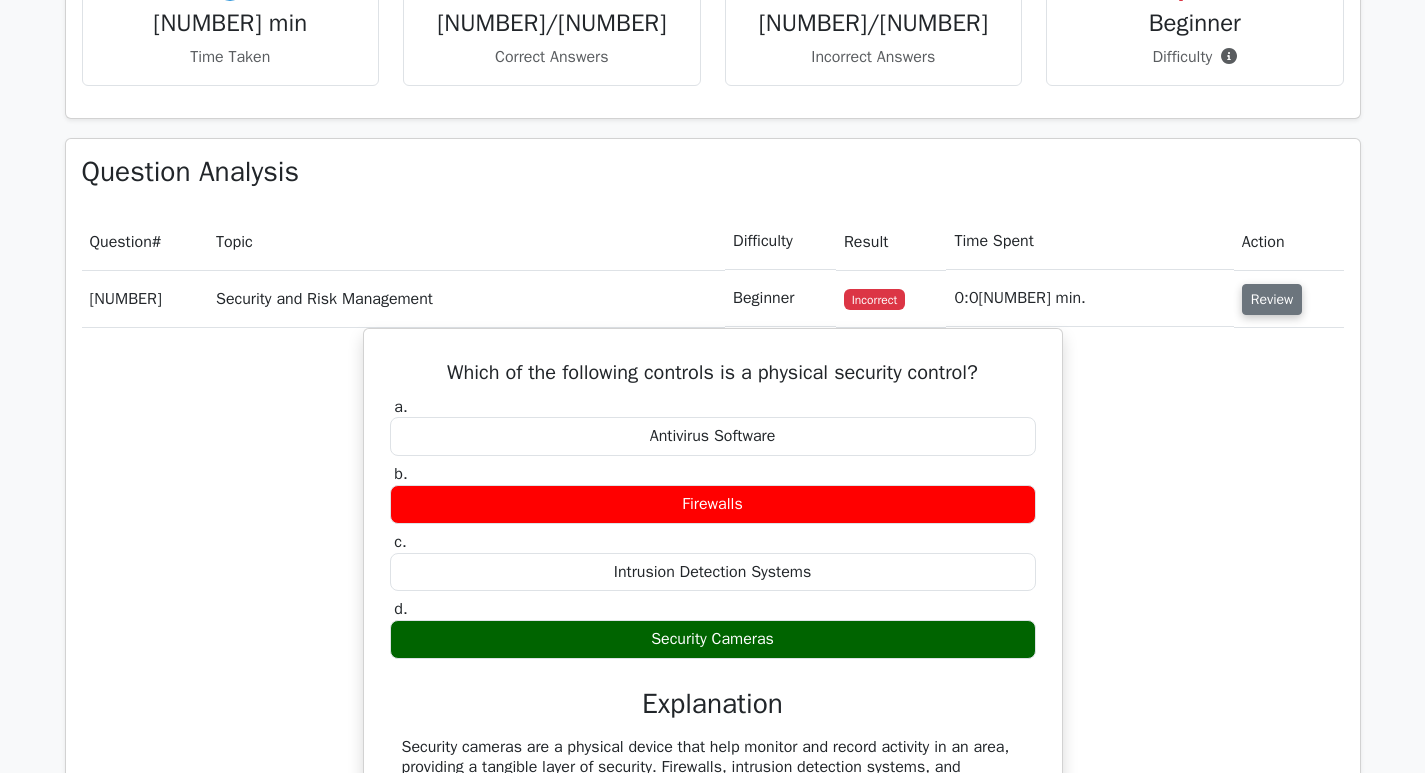 click on "Review" at bounding box center [1272, 299] 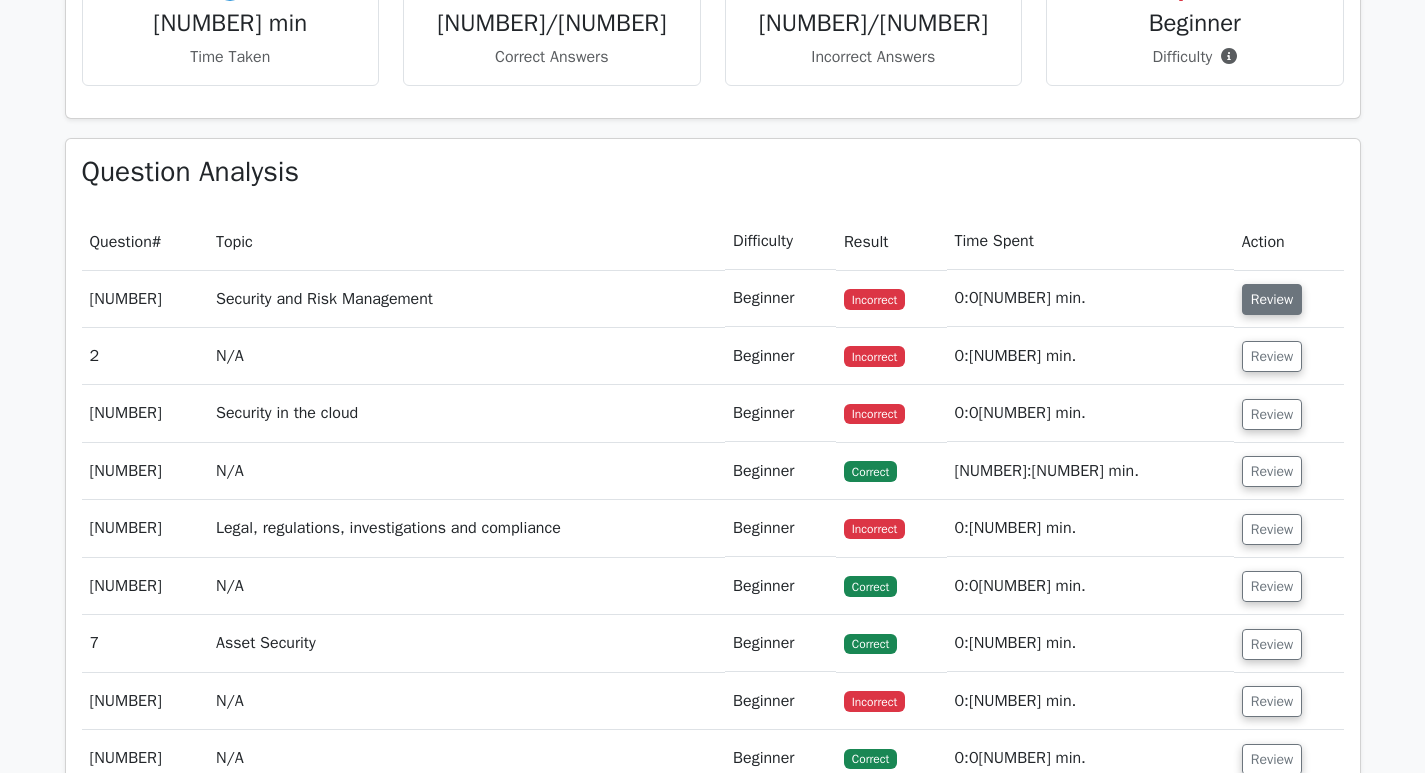 click on "Review" at bounding box center (1272, 299) 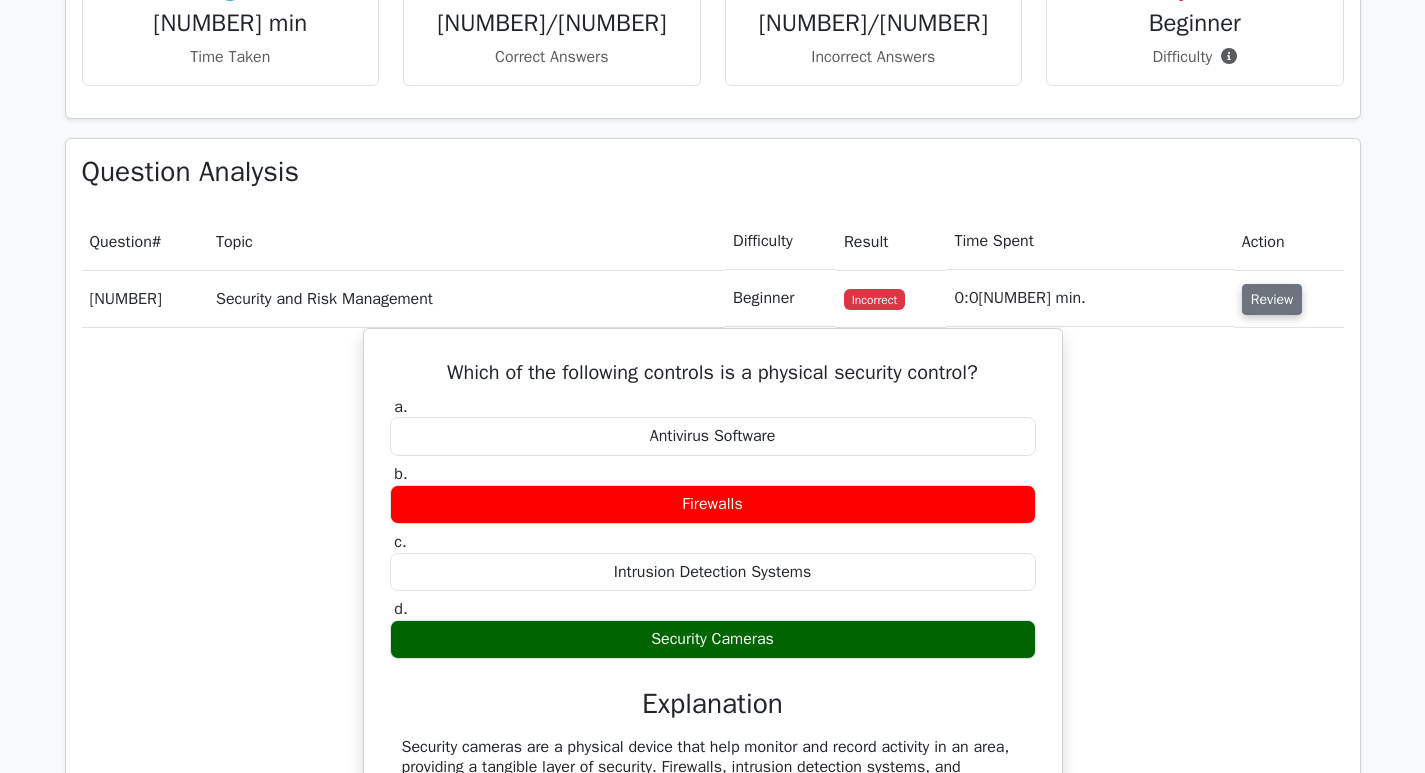 click on "Review" at bounding box center (1272, 299) 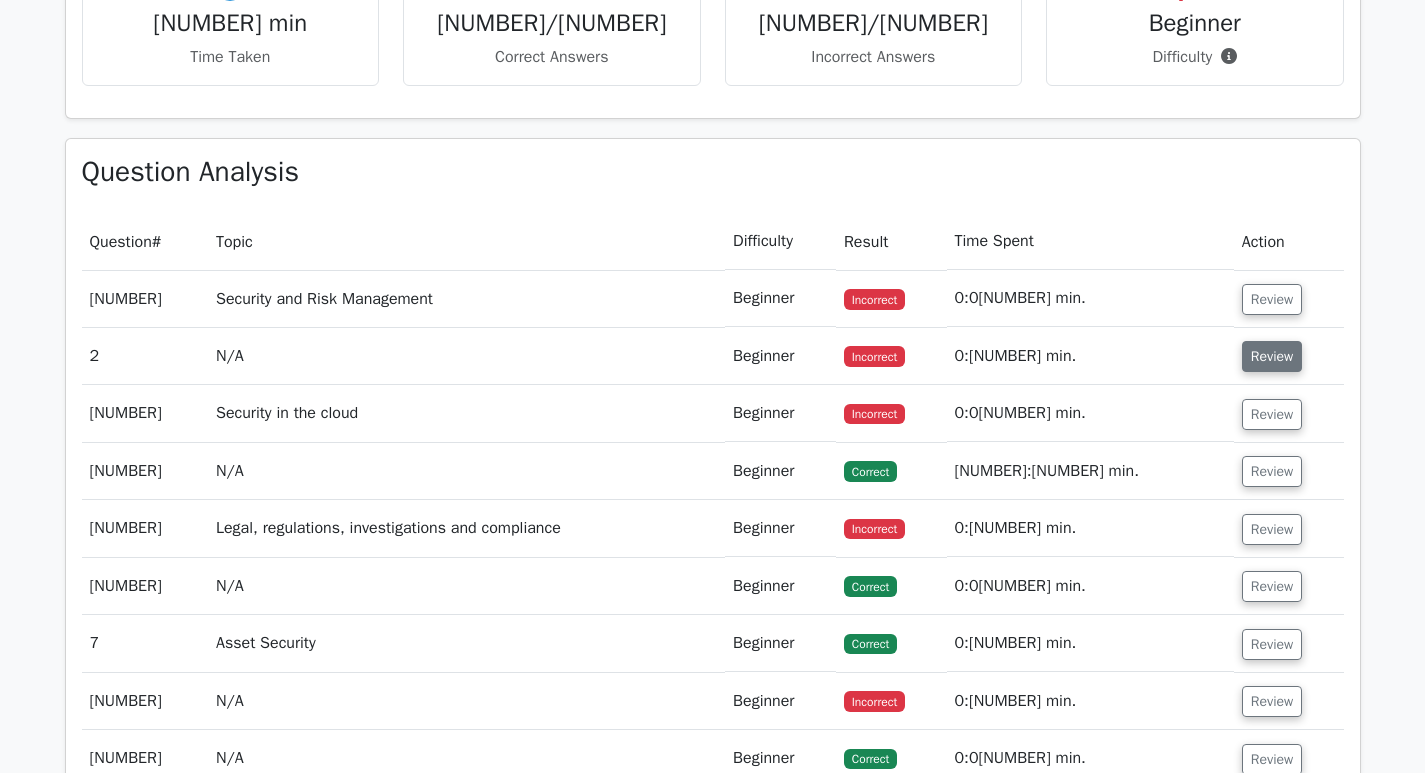 click on "Review" at bounding box center [1272, 356] 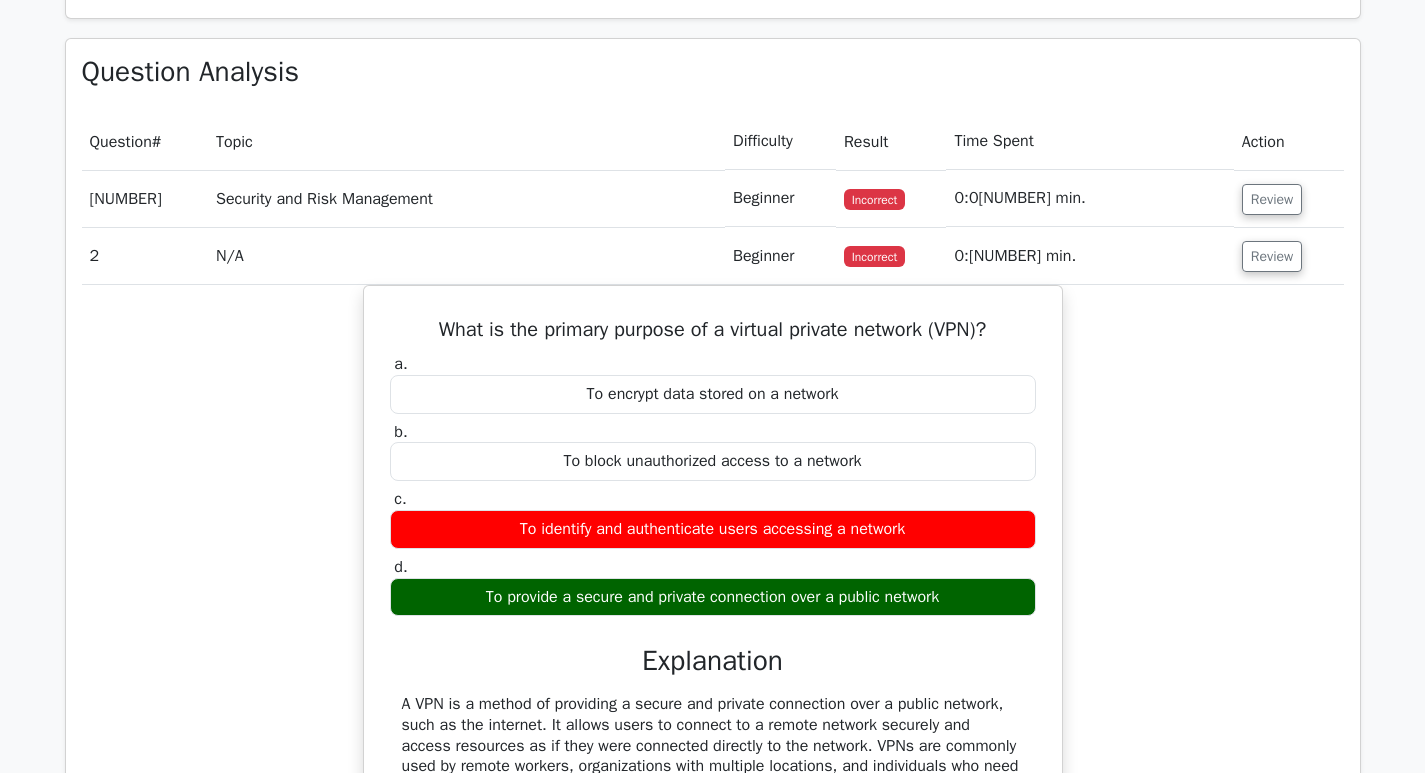 scroll, scrollTop: 1500, scrollLeft: 0, axis: vertical 